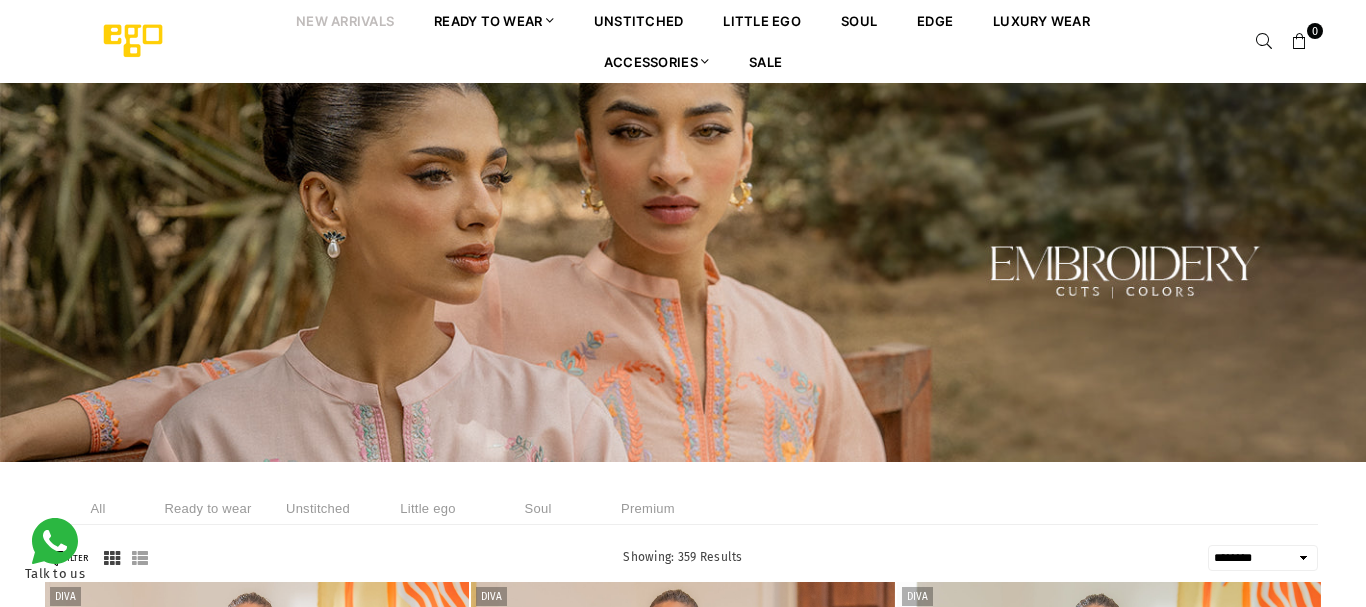 select on "******" 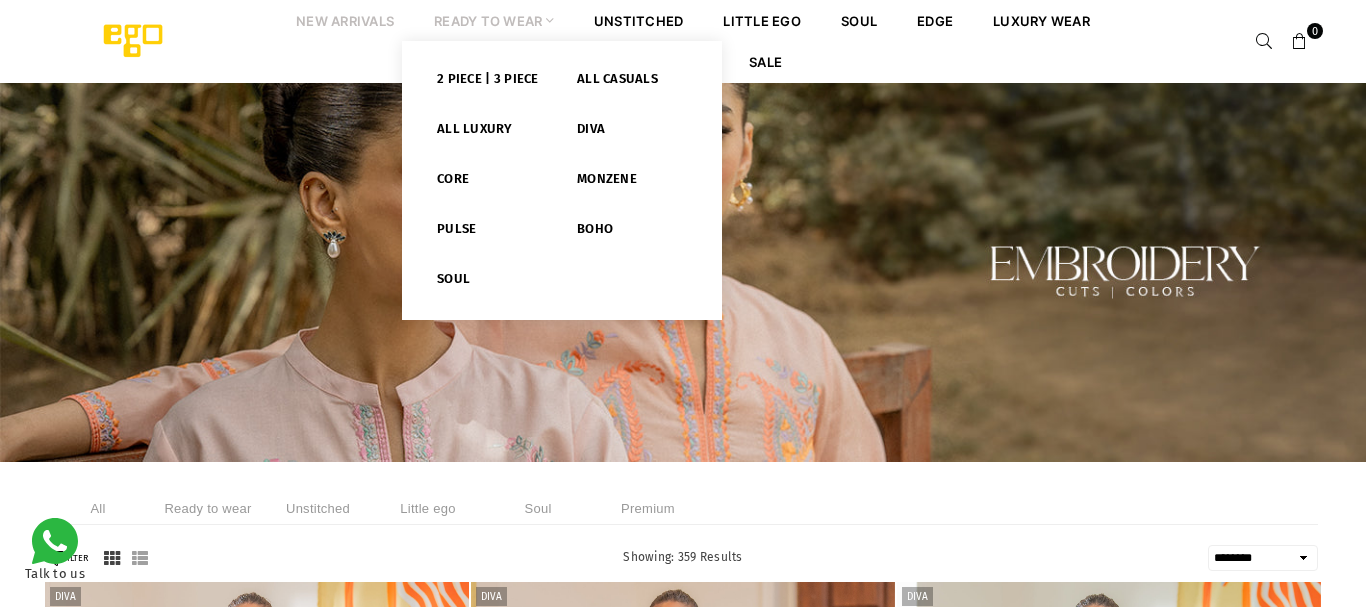 scroll, scrollTop: 0, scrollLeft: 0, axis: both 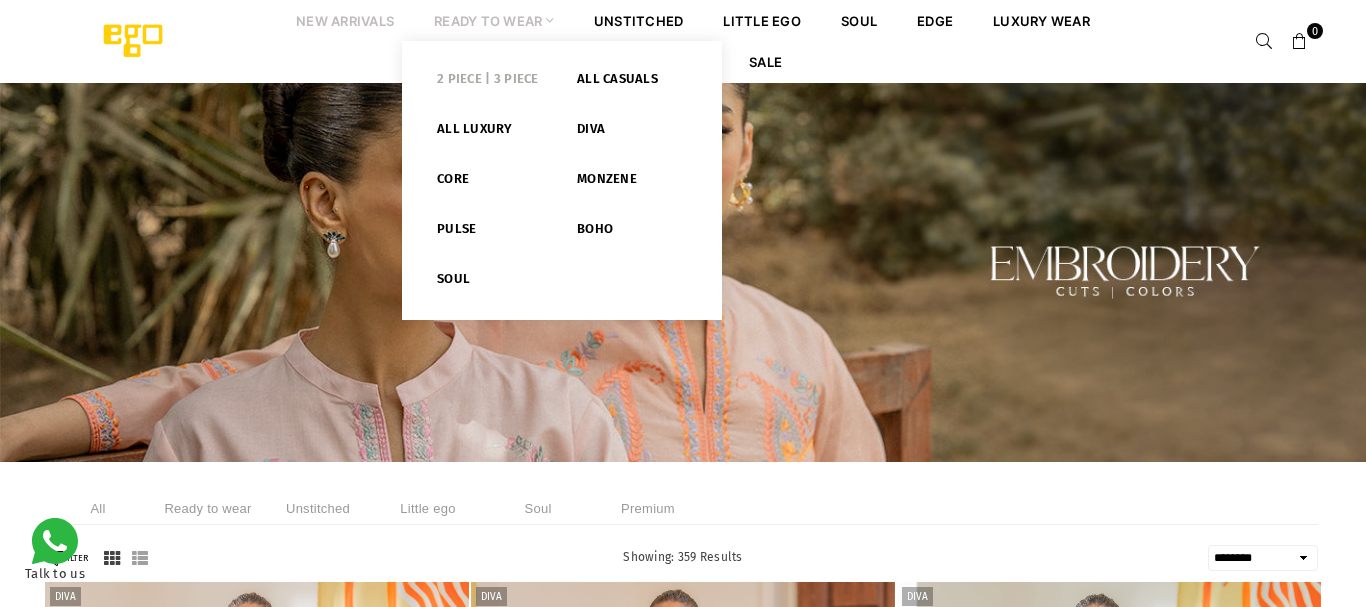 click on "2 PIECE | 3 PIECE" at bounding box center [492, 83] 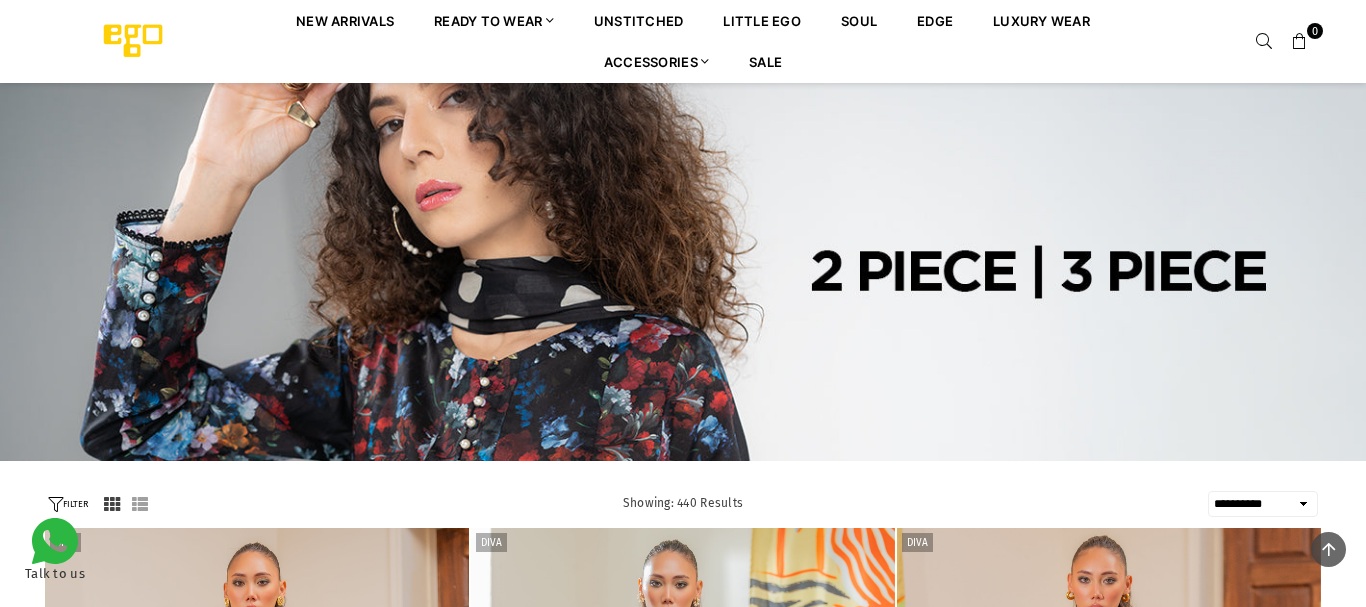 select on "**********" 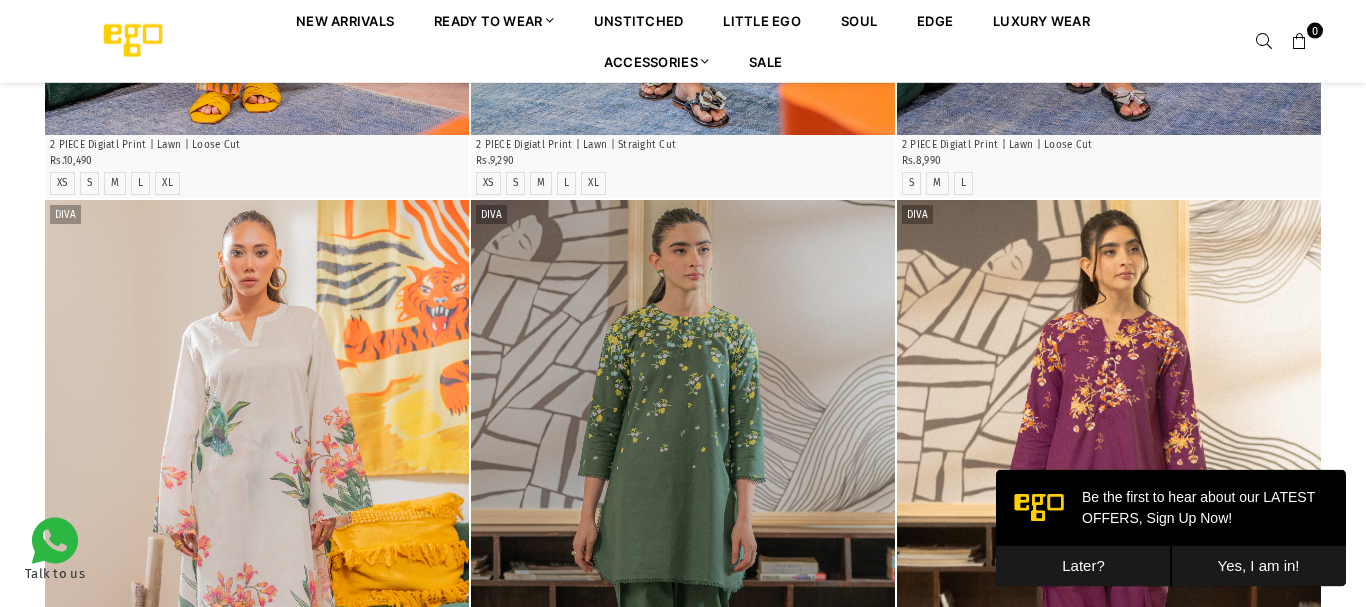 scroll, scrollTop: 1107, scrollLeft: 0, axis: vertical 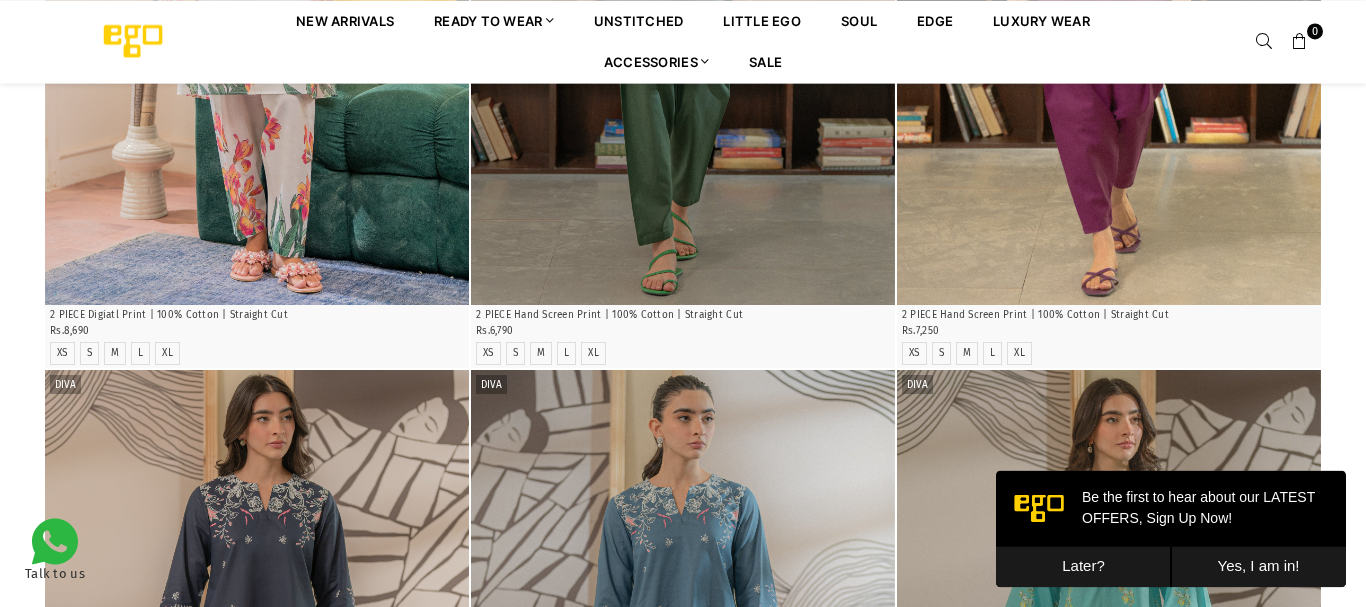 click on "Later?" at bounding box center [1083, 566] 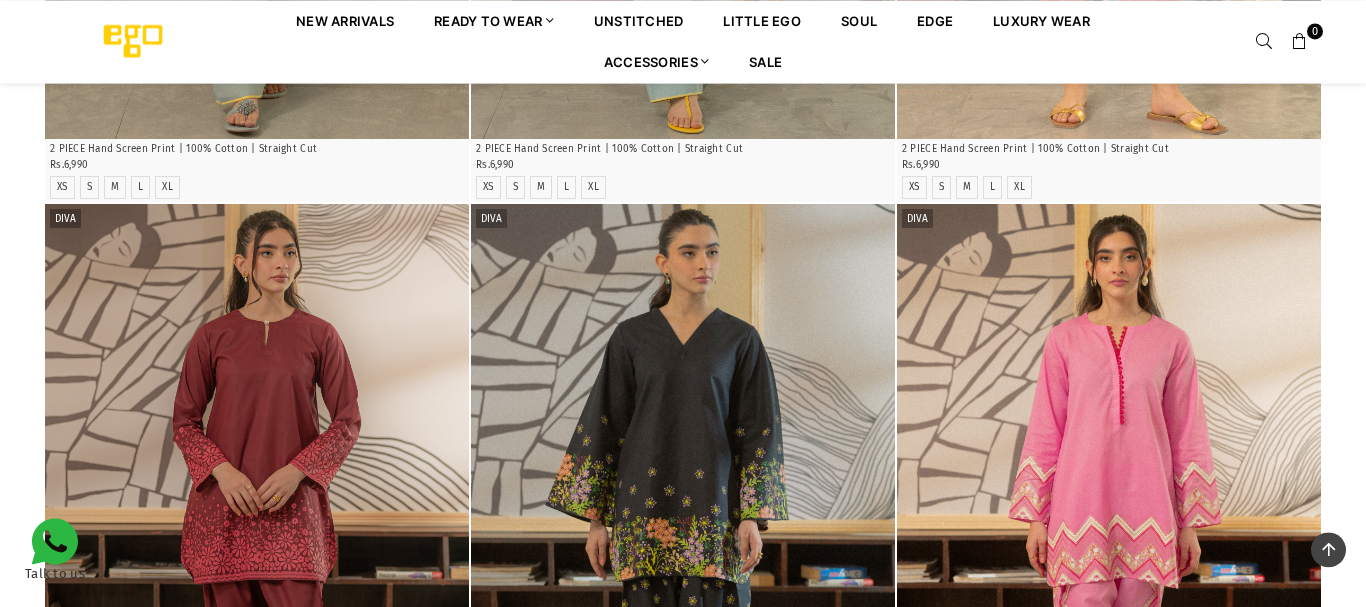 scroll, scrollTop: 3188, scrollLeft: 0, axis: vertical 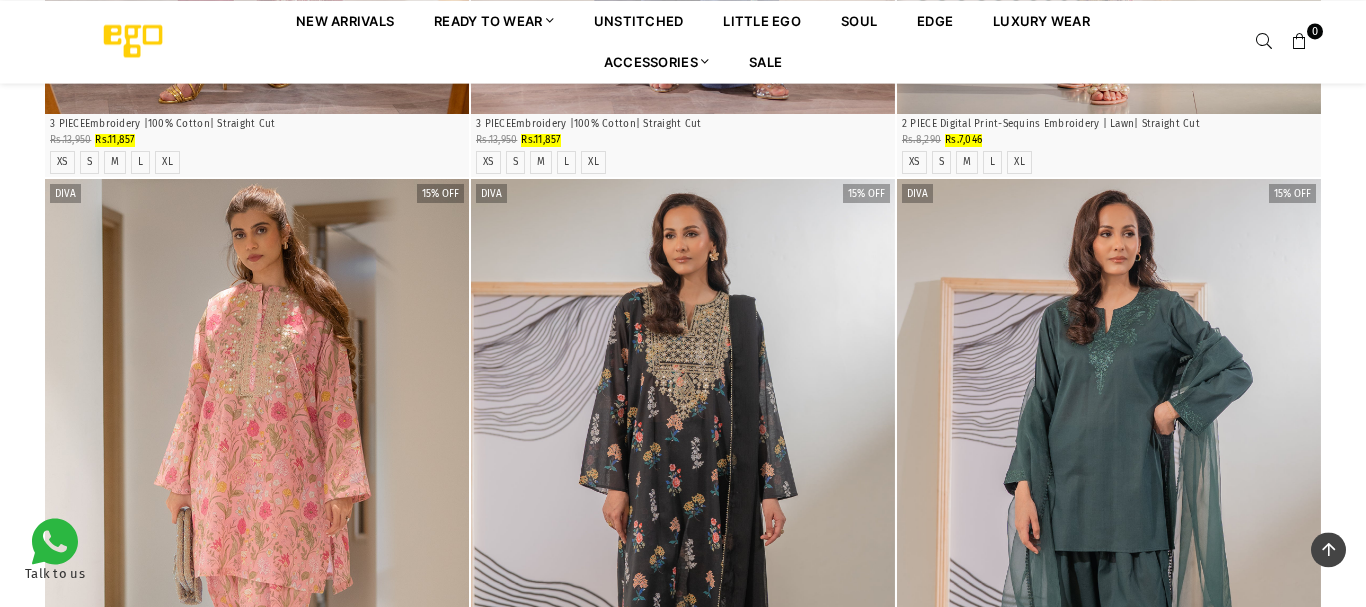 drag, startPoint x: 1327, startPoint y: 571, endPoint x: 1321, endPoint y: 586, distance: 16.155495 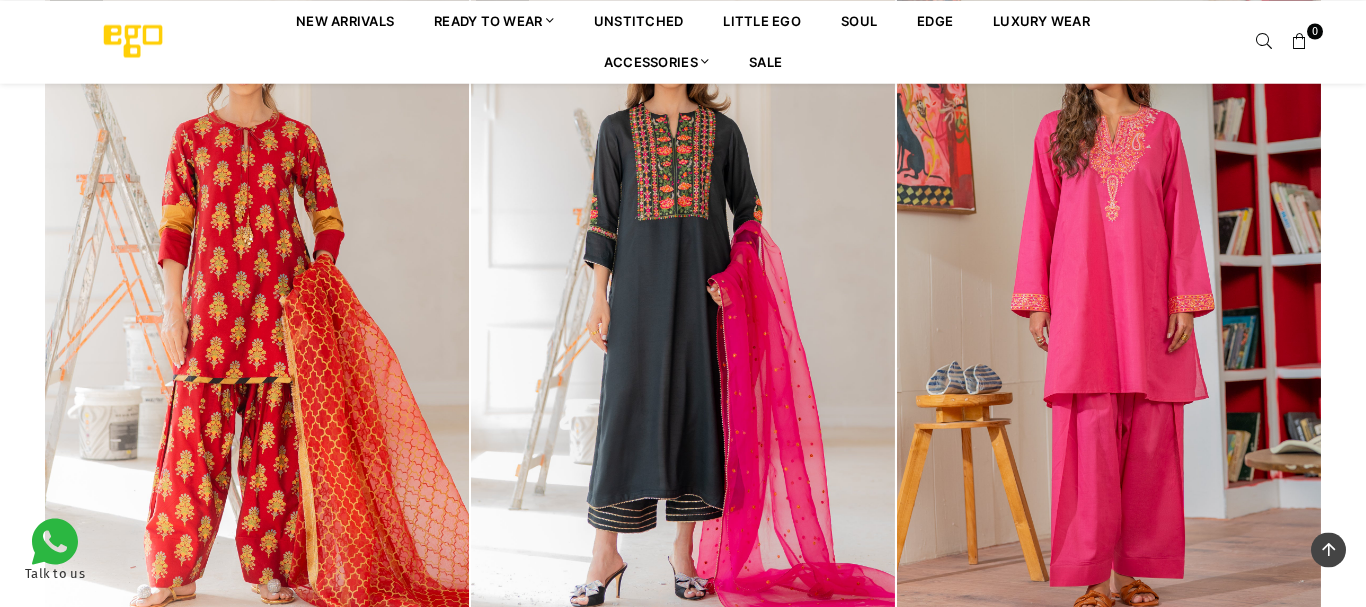 scroll, scrollTop: 20866, scrollLeft: 0, axis: vertical 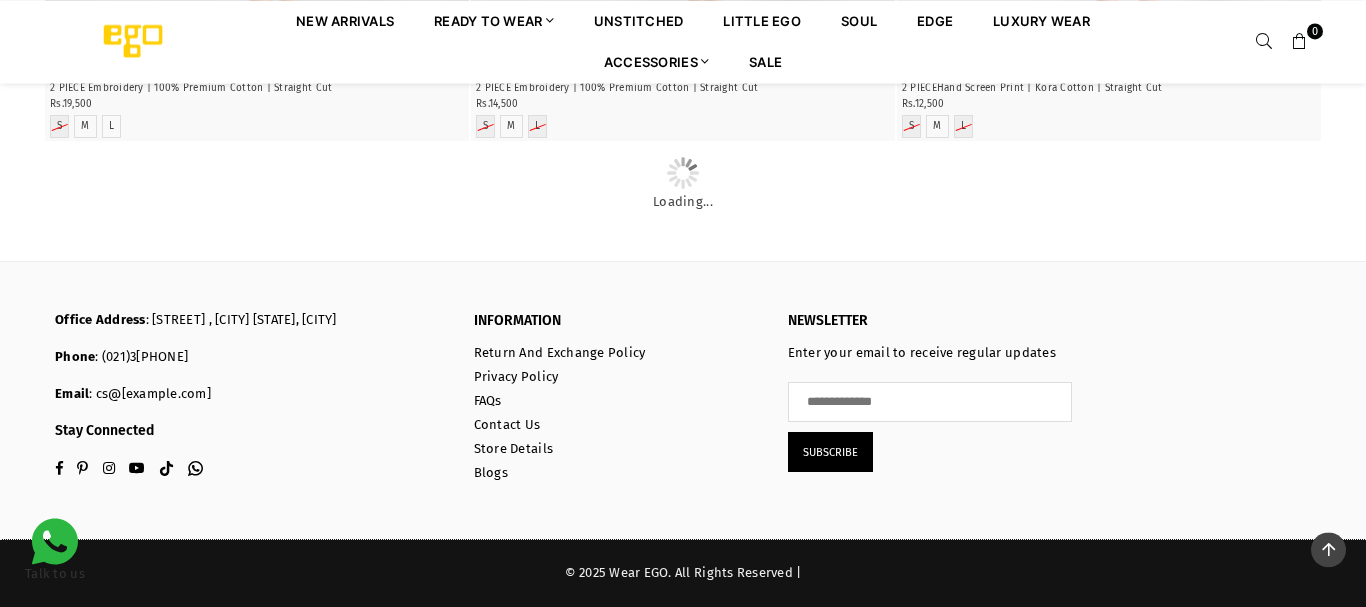 click on "**********" at bounding box center (683, -13891) 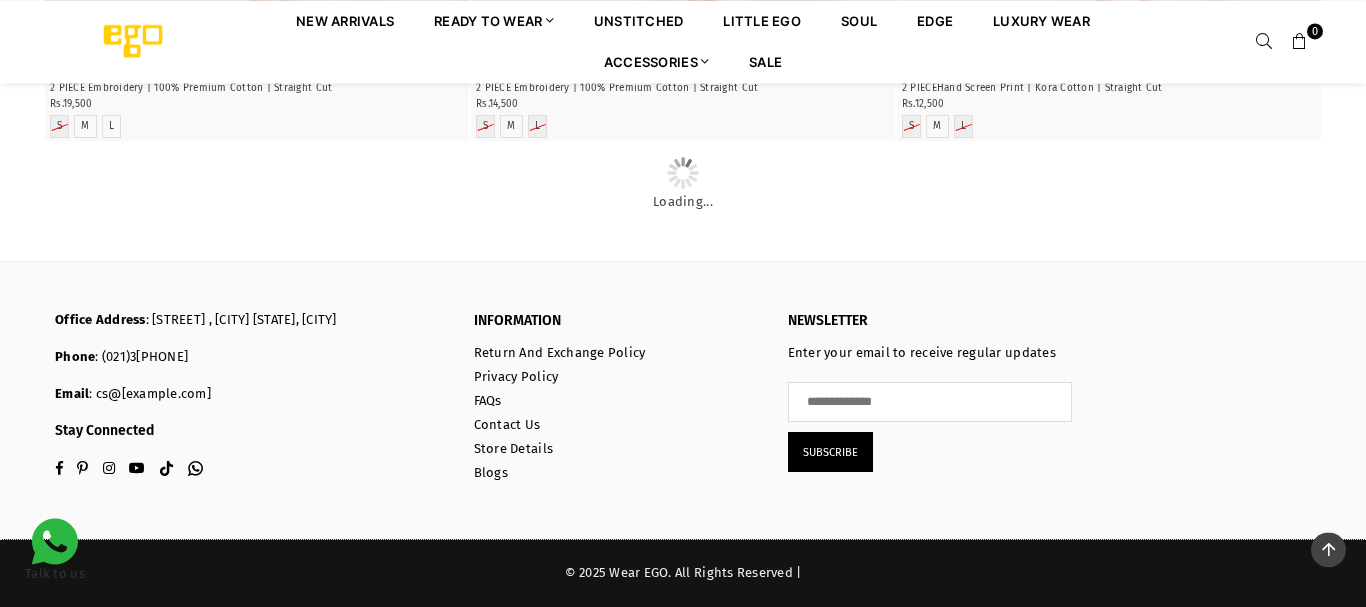 scroll, scrollTop: 42363, scrollLeft: 0, axis: vertical 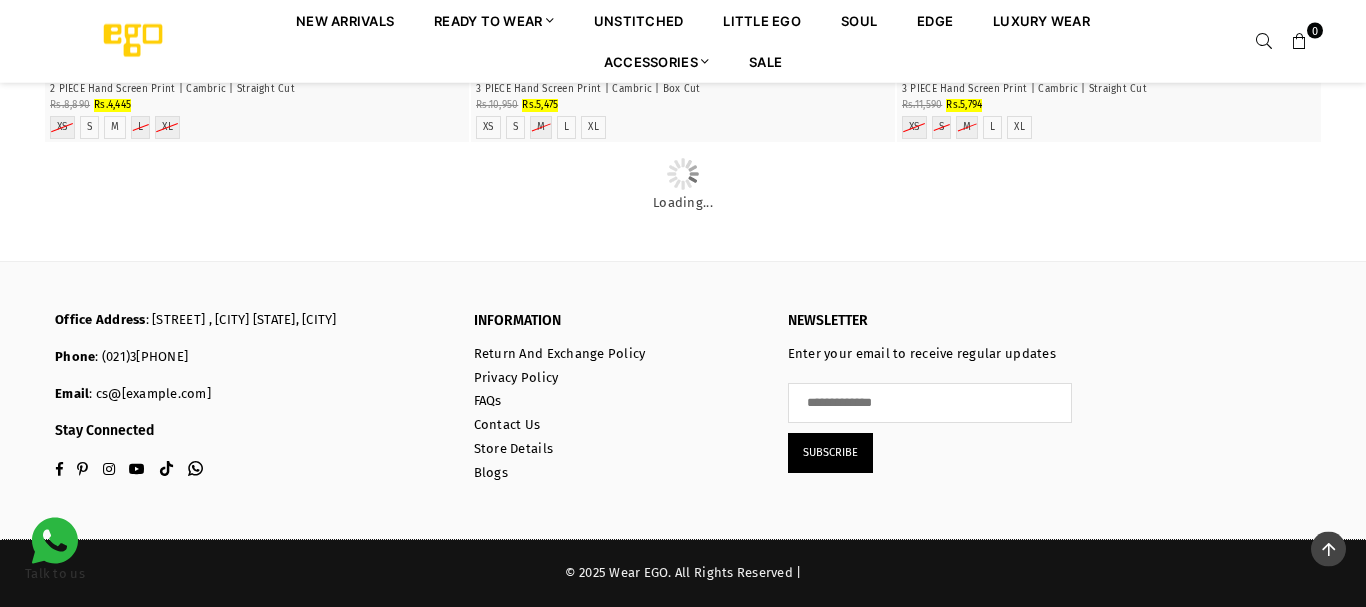 click on "Diva 50% off Quick Shop Bloom 2 piece   2 PIECE Hand Screen PrintCambric | Straight Cut   Regular price Rs.7,490 Rs.3,744   XS   S   M   L   XL" at bounding box center (257, -1292) 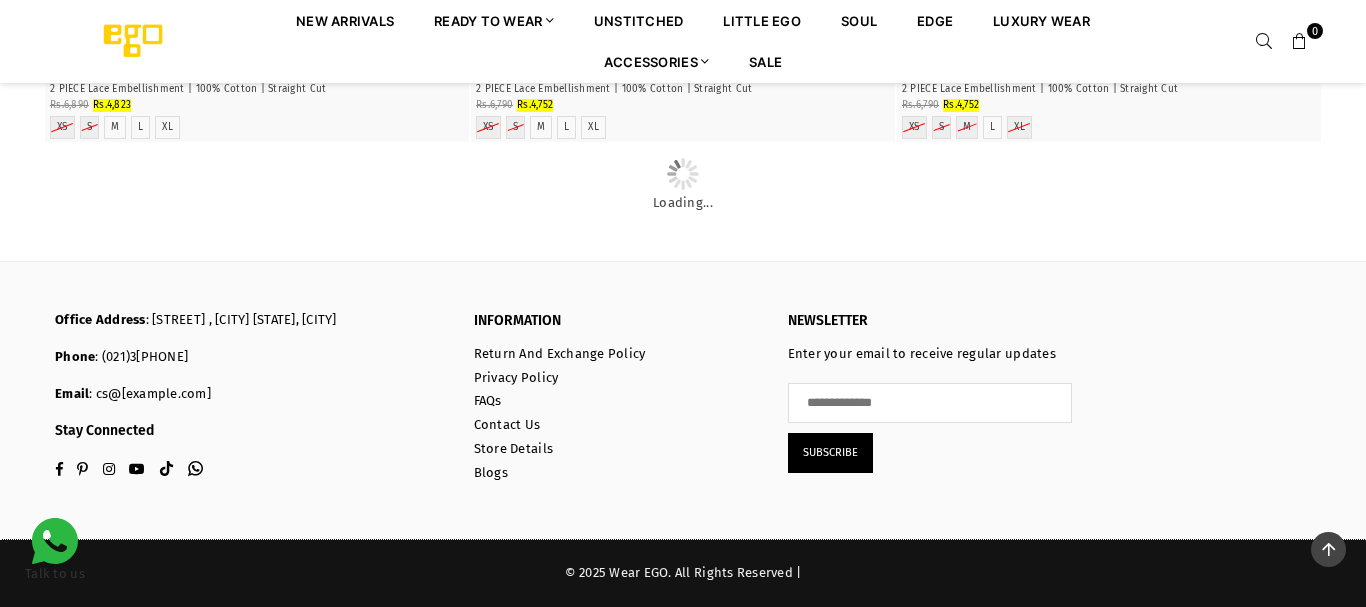 scroll, scrollTop: 72993, scrollLeft: 0, axis: vertical 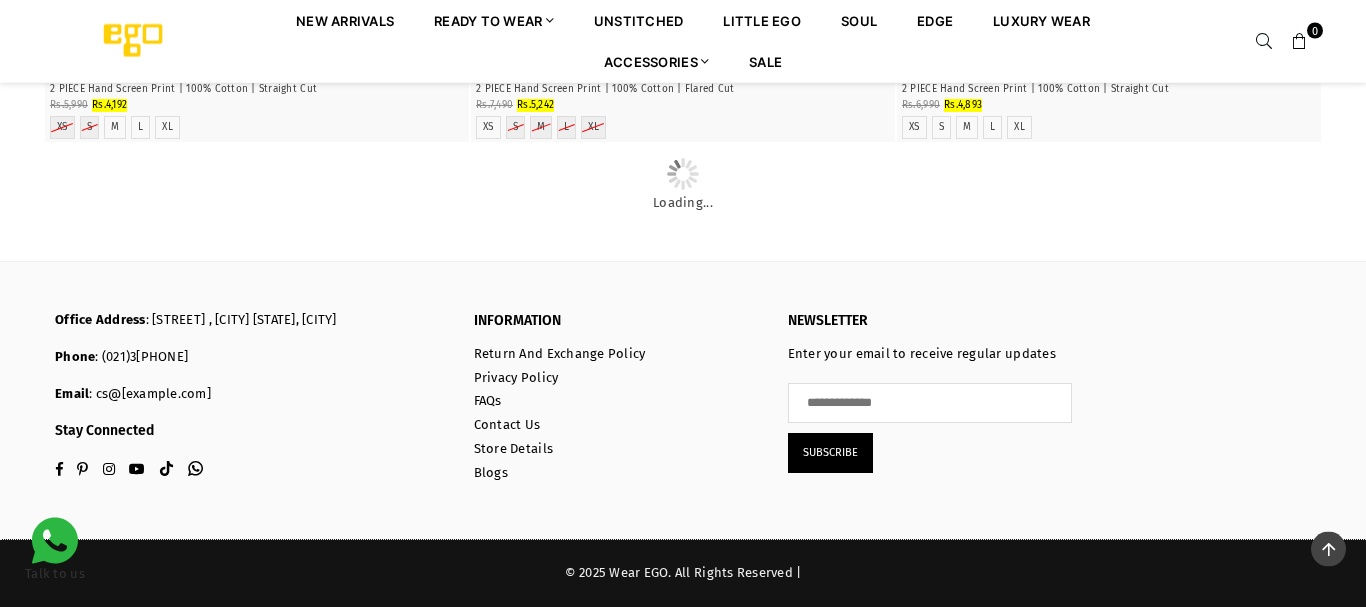 click at bounding box center [683, -1323] 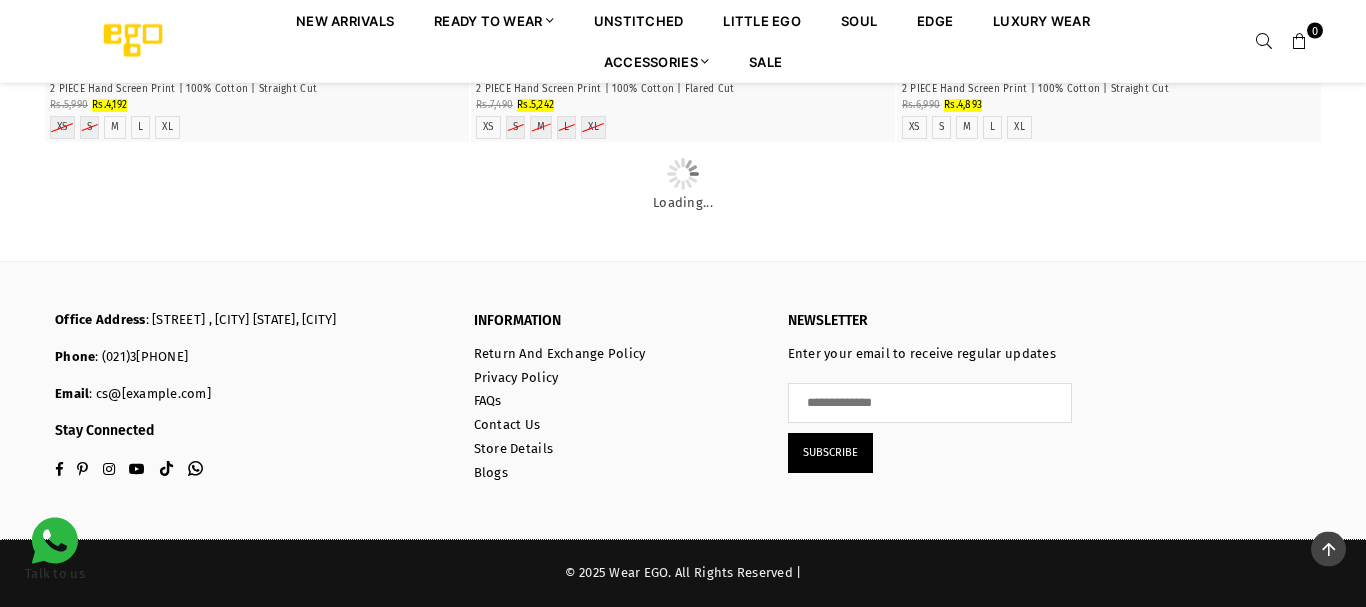 click at bounding box center [683, -1323] 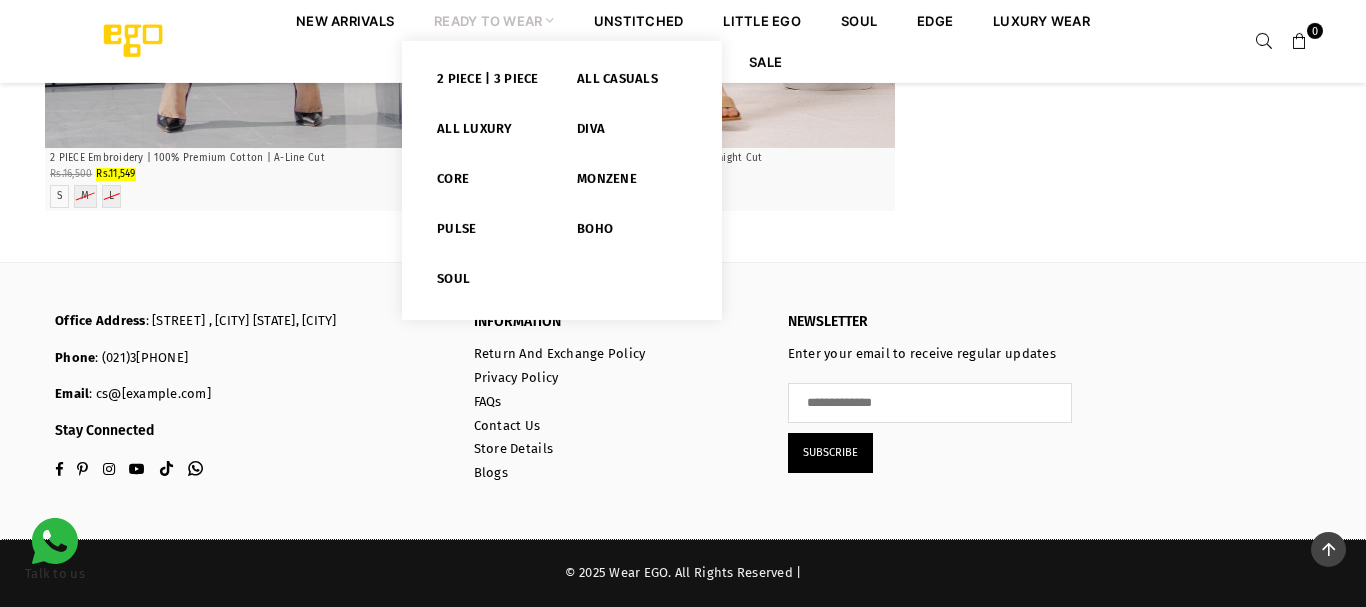 scroll, scrollTop: 101127, scrollLeft: 0, axis: vertical 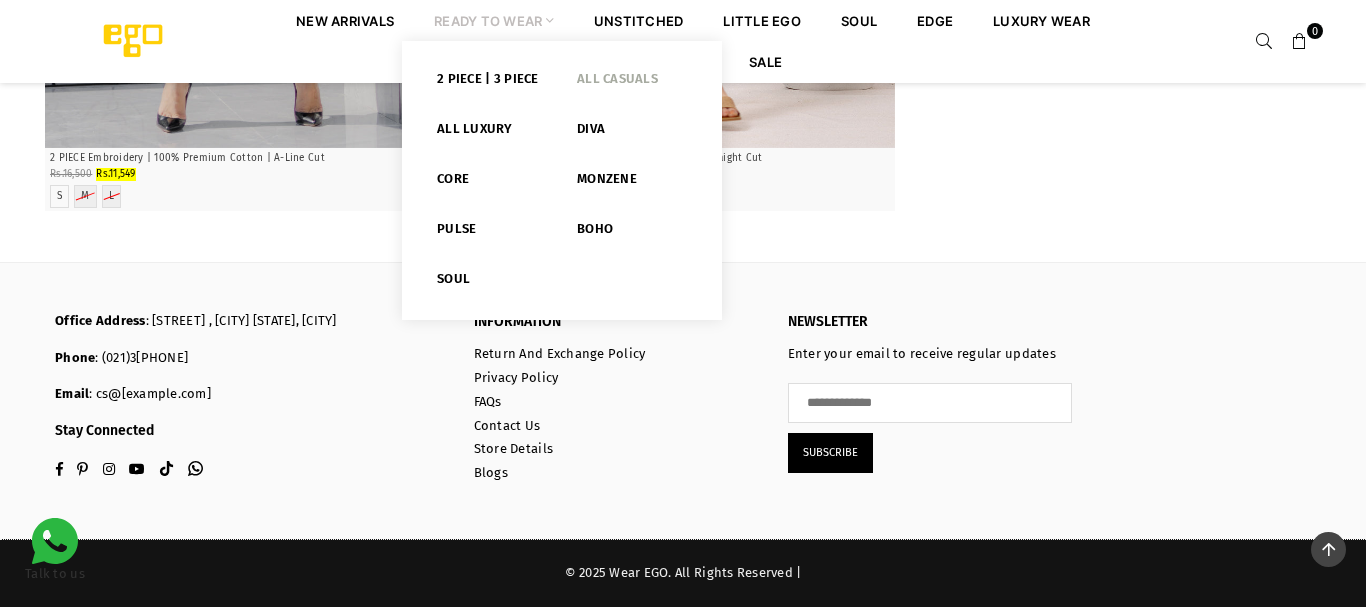 click on "All Casuals" at bounding box center (632, 83) 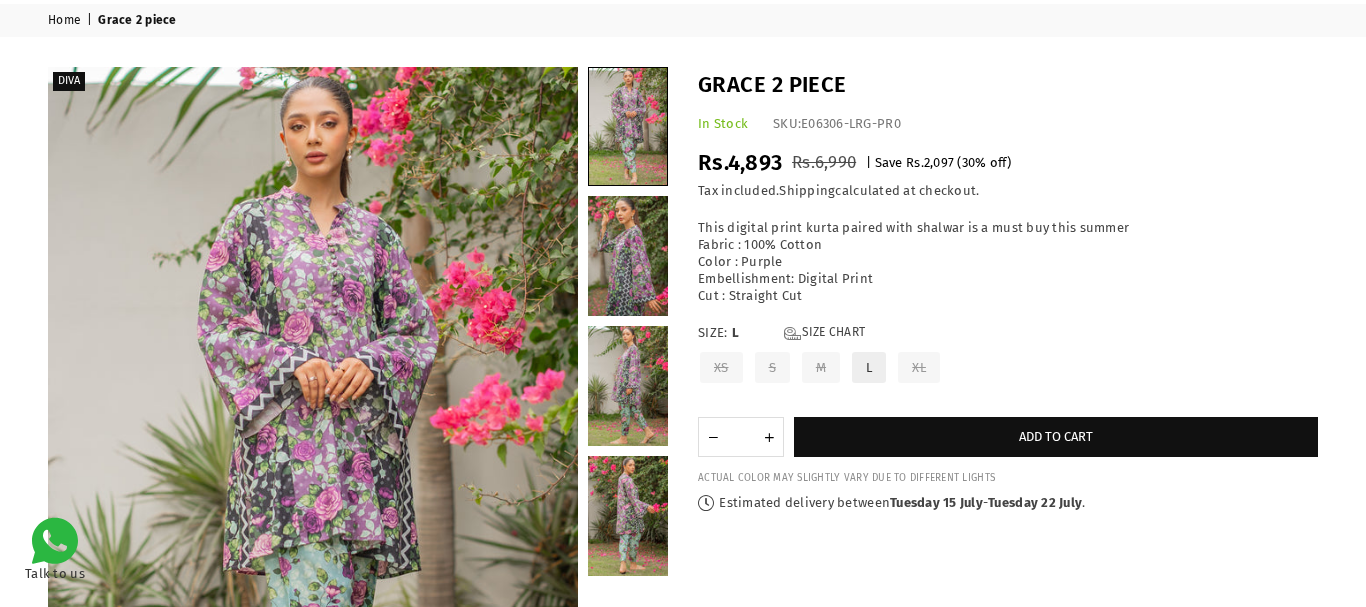 scroll, scrollTop: 164, scrollLeft: 0, axis: vertical 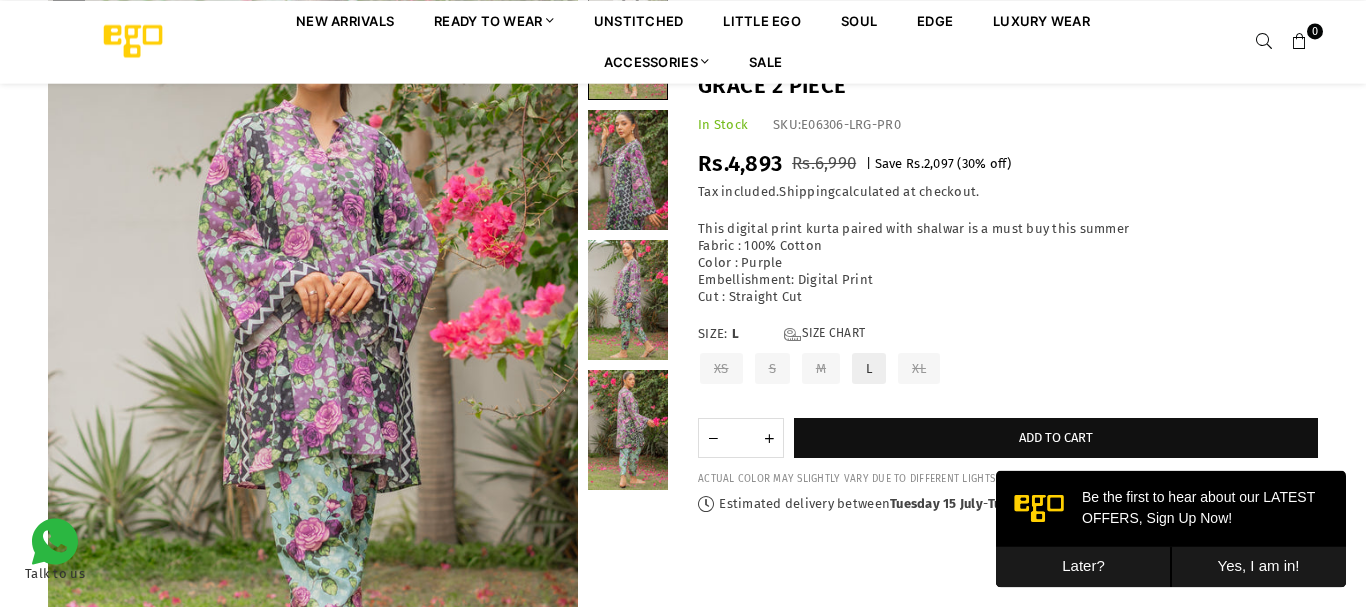 click at bounding box center (628, 170) 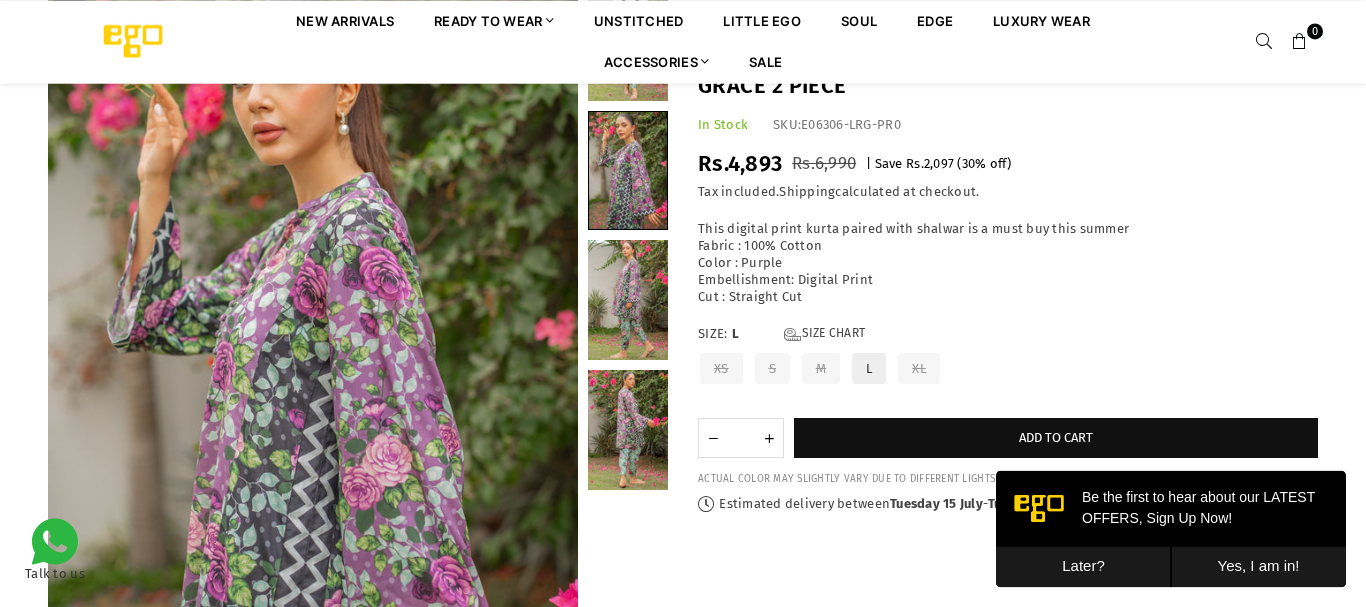 click at bounding box center [628, 300] 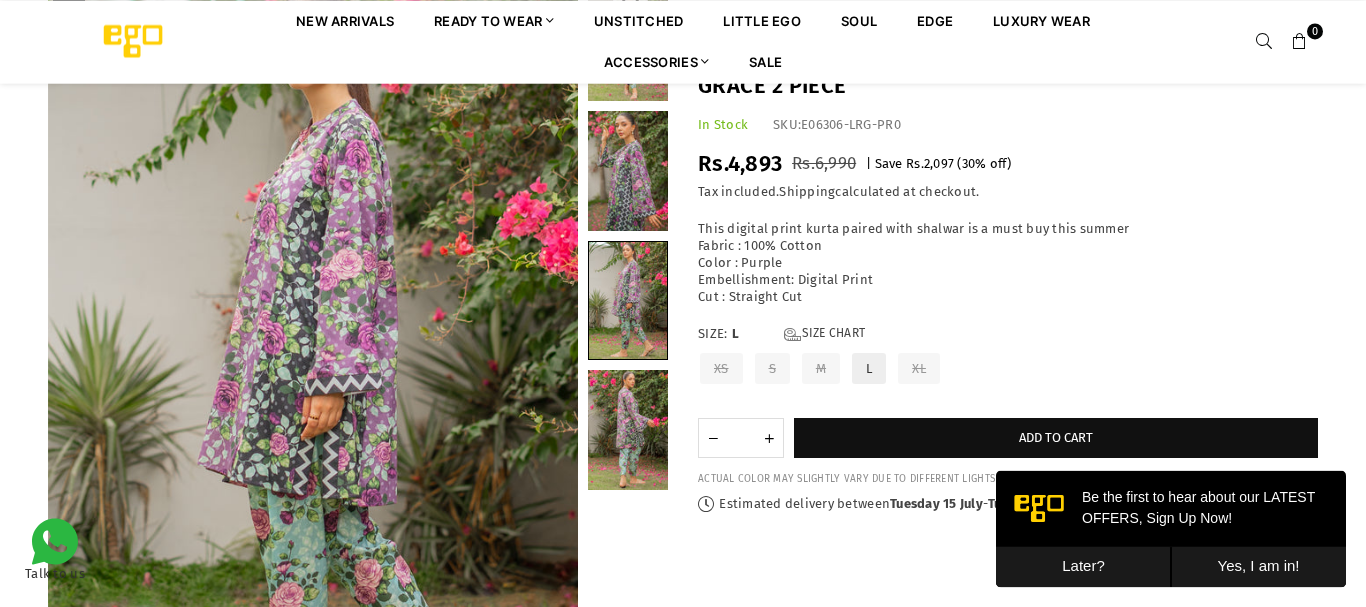 click at bounding box center [628, 430] 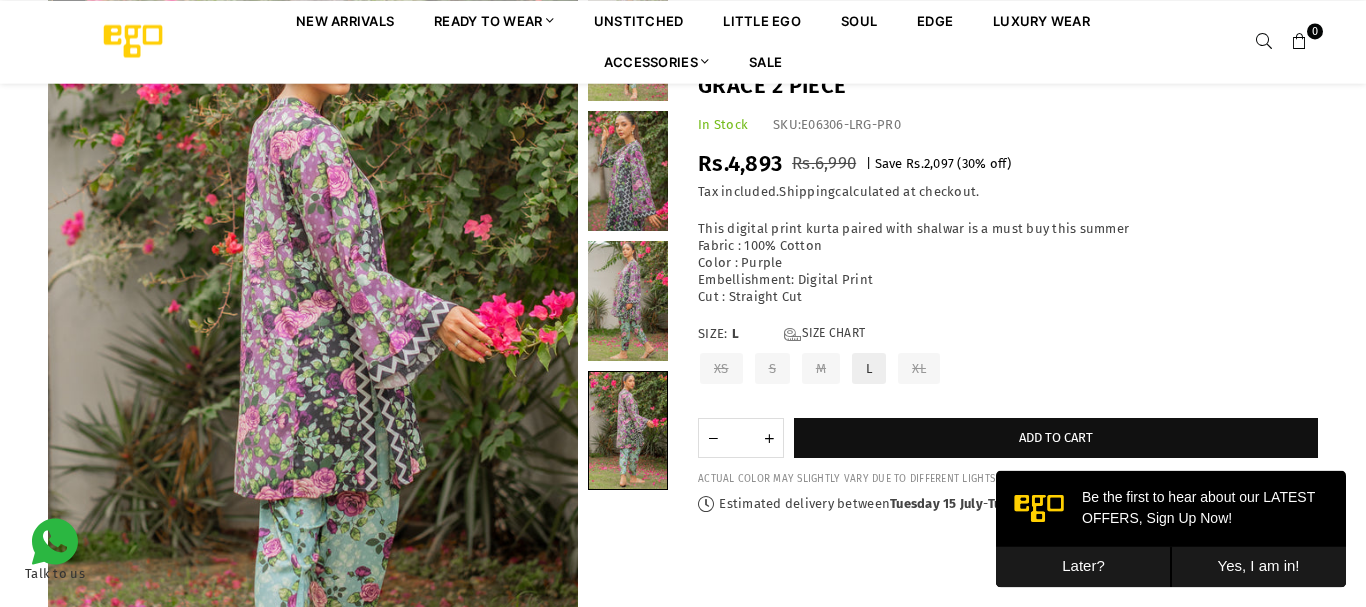 click on "Later?" at bounding box center (1083, 566) 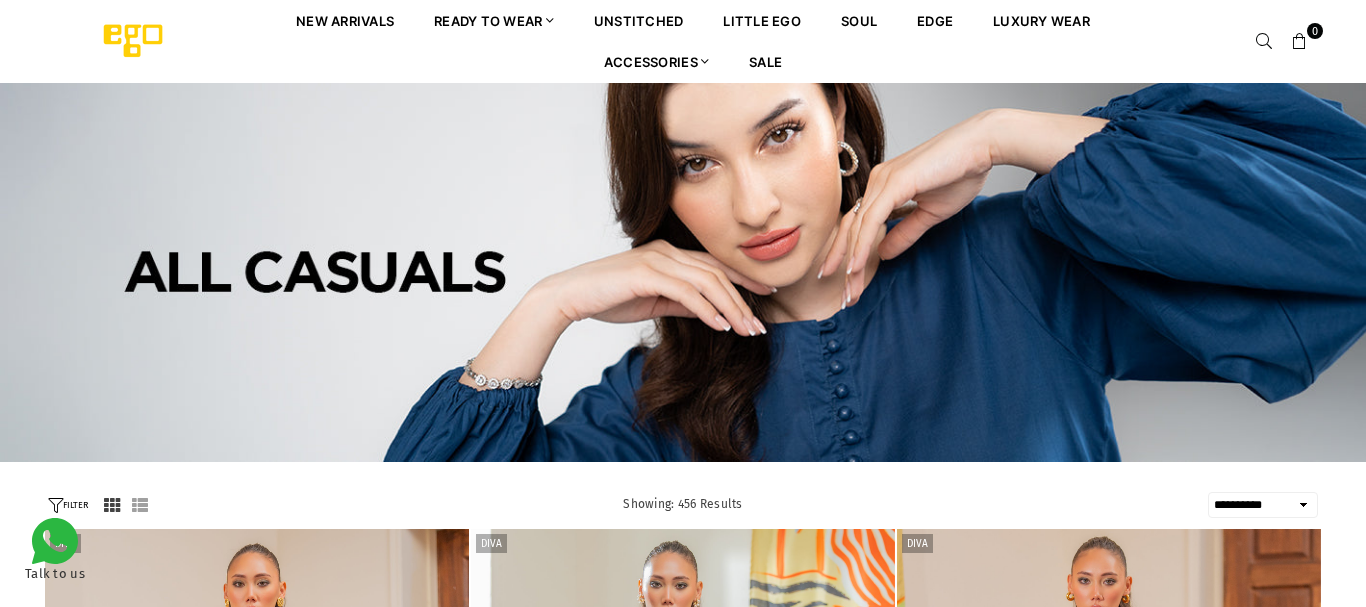 select on "**********" 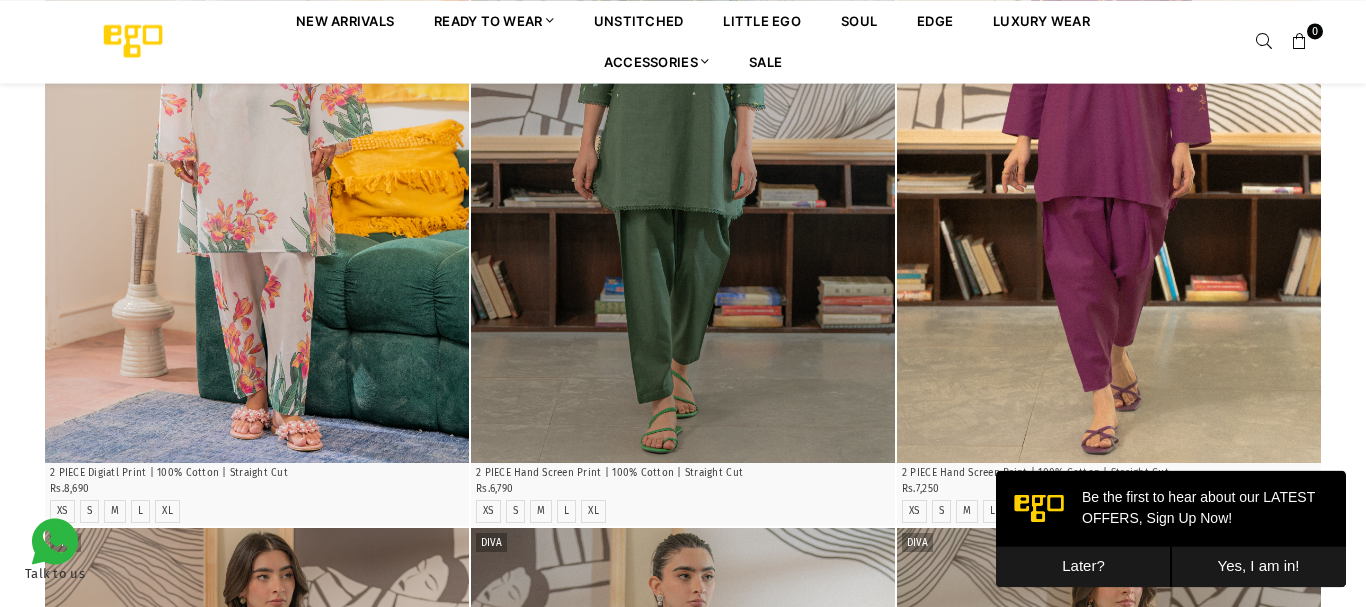 scroll, scrollTop: 1157, scrollLeft: 0, axis: vertical 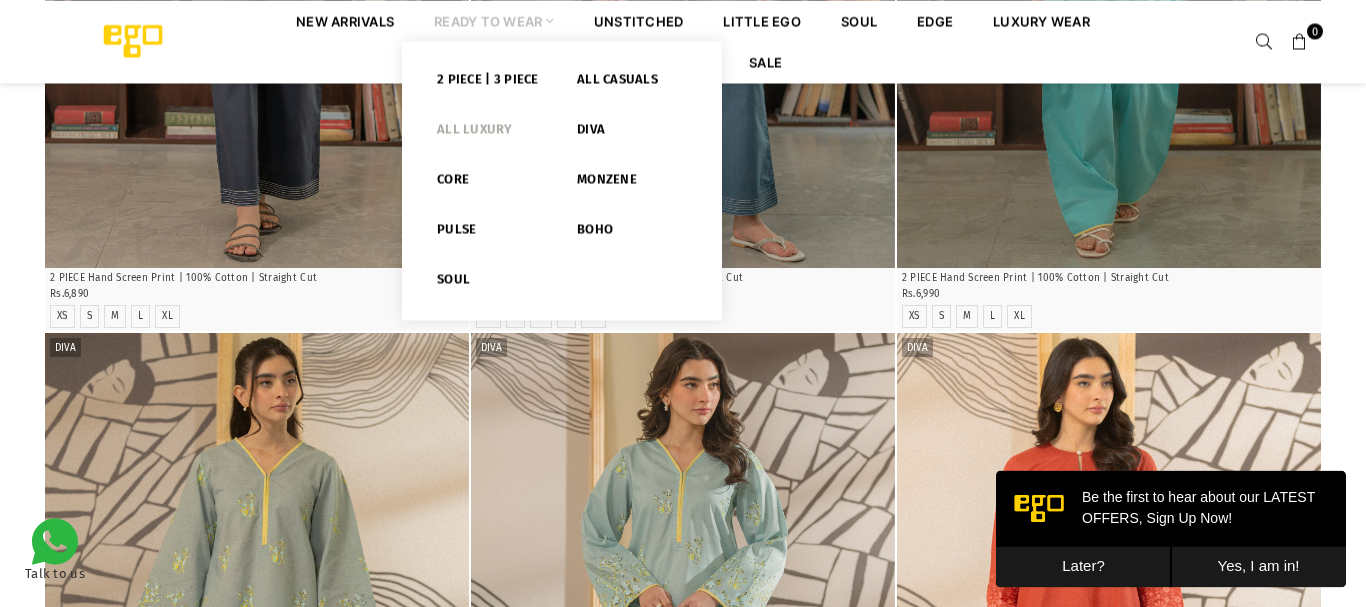 click on "All Luxury" at bounding box center [492, 133] 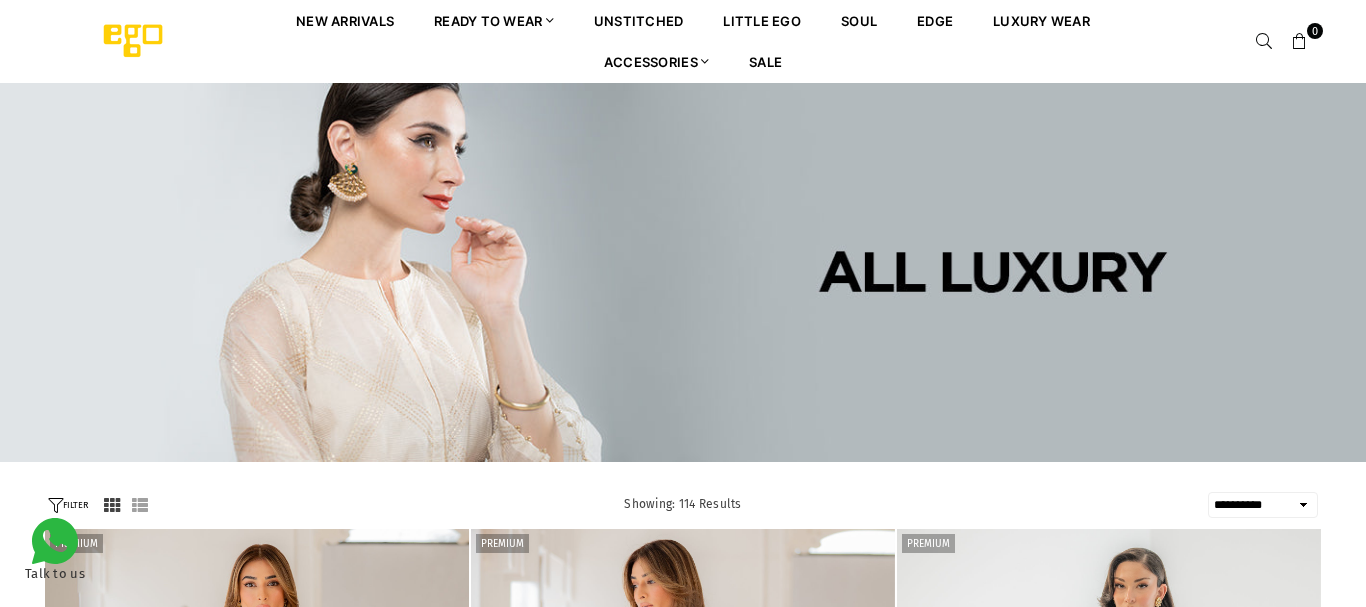 select on "**********" 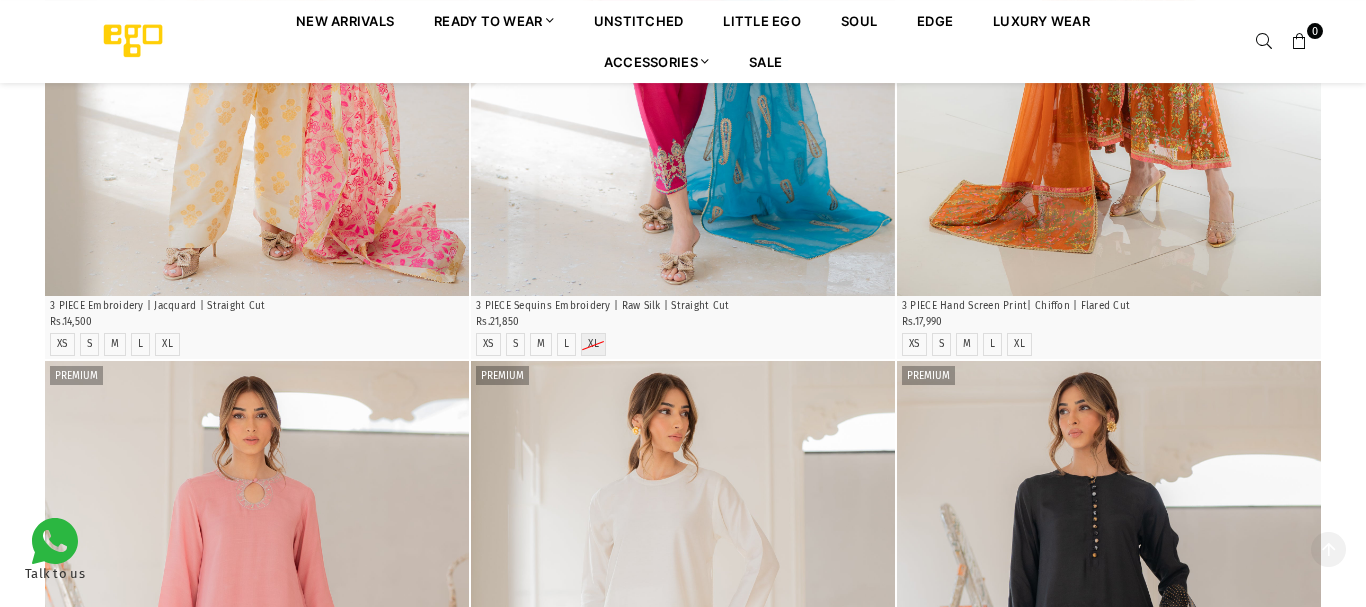 scroll, scrollTop: 489, scrollLeft: 0, axis: vertical 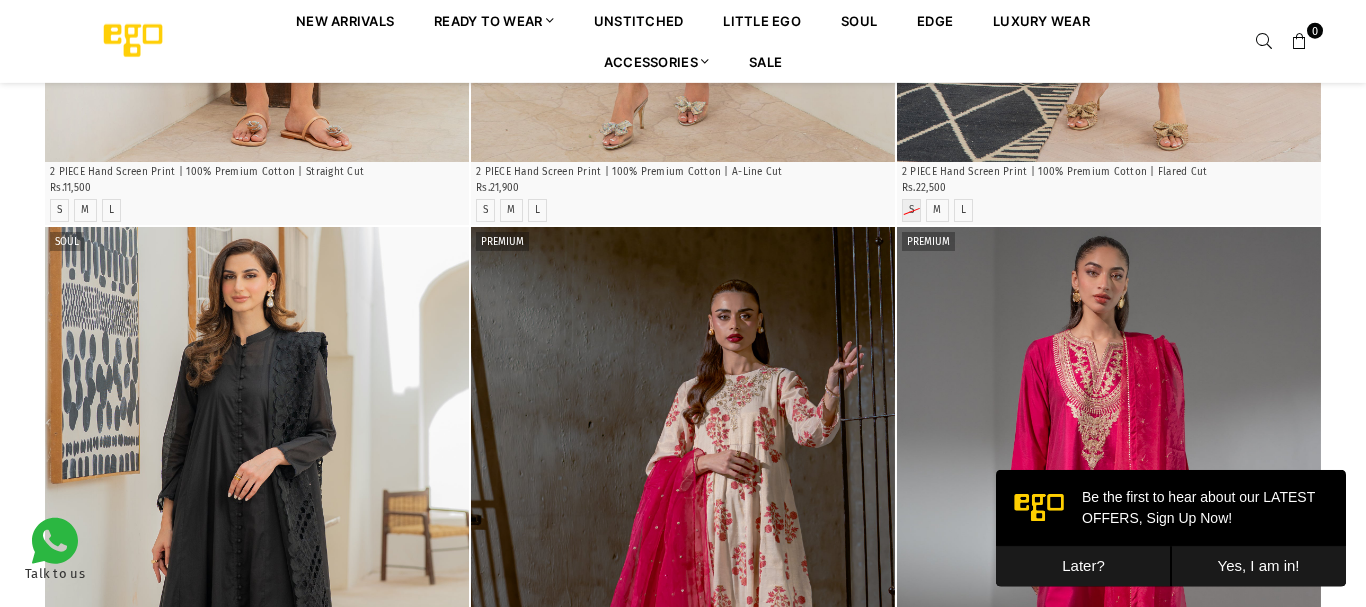 click on "Later?" at bounding box center (1083, 565) 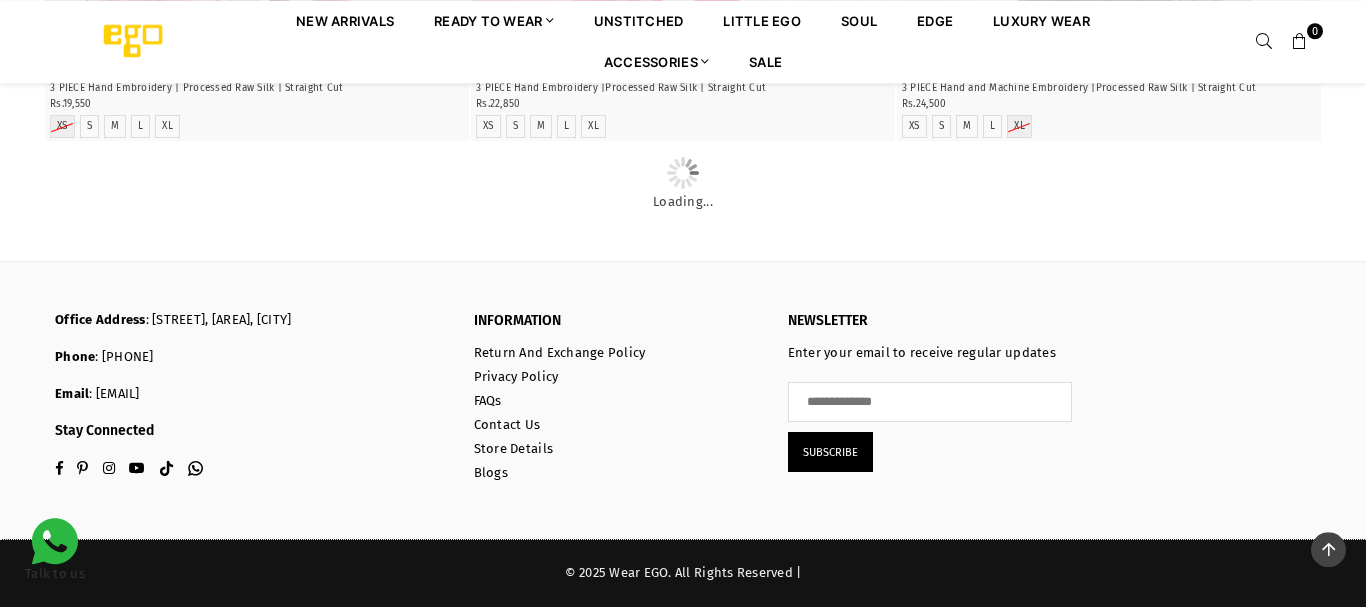 scroll, scrollTop: 8796, scrollLeft: 0, axis: vertical 